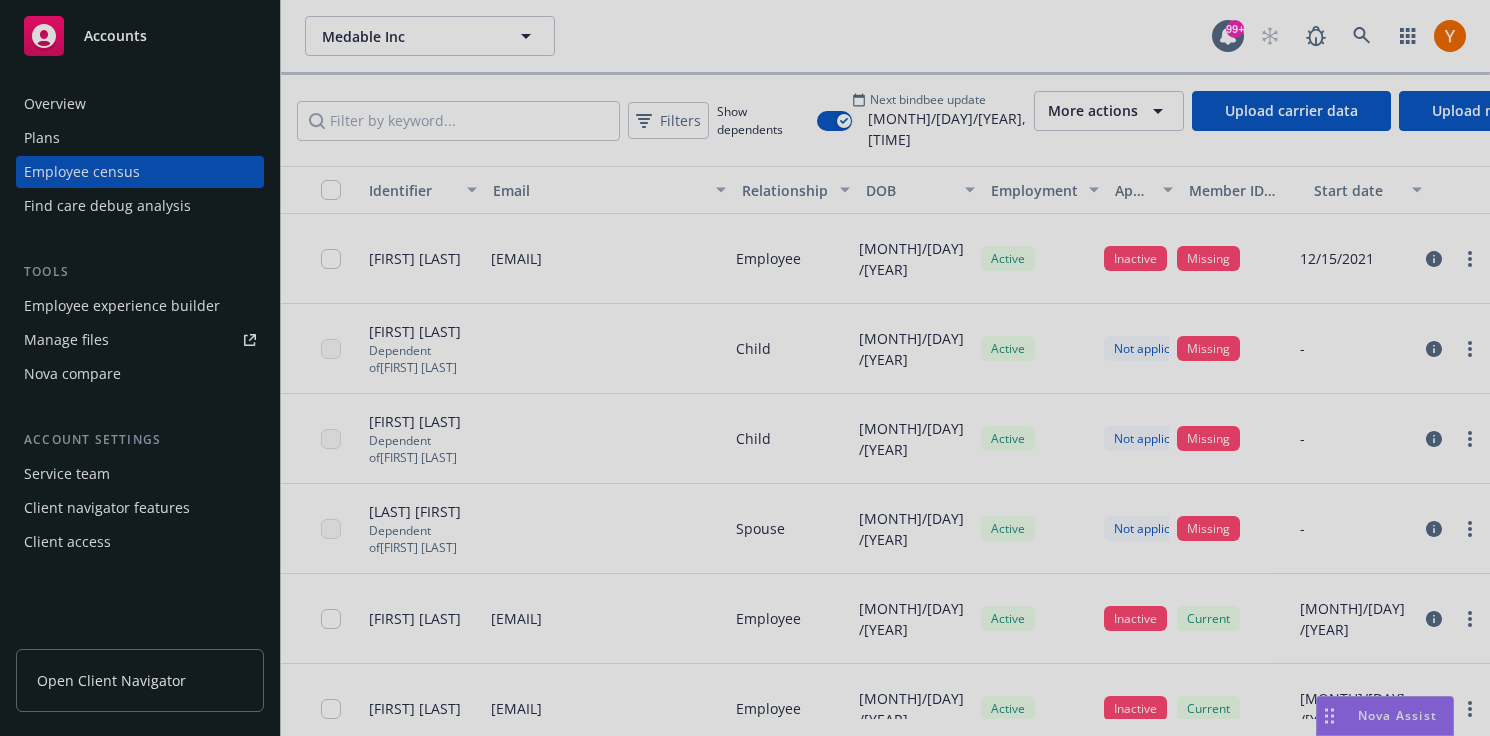 scroll, scrollTop: 0, scrollLeft: 0, axis: both 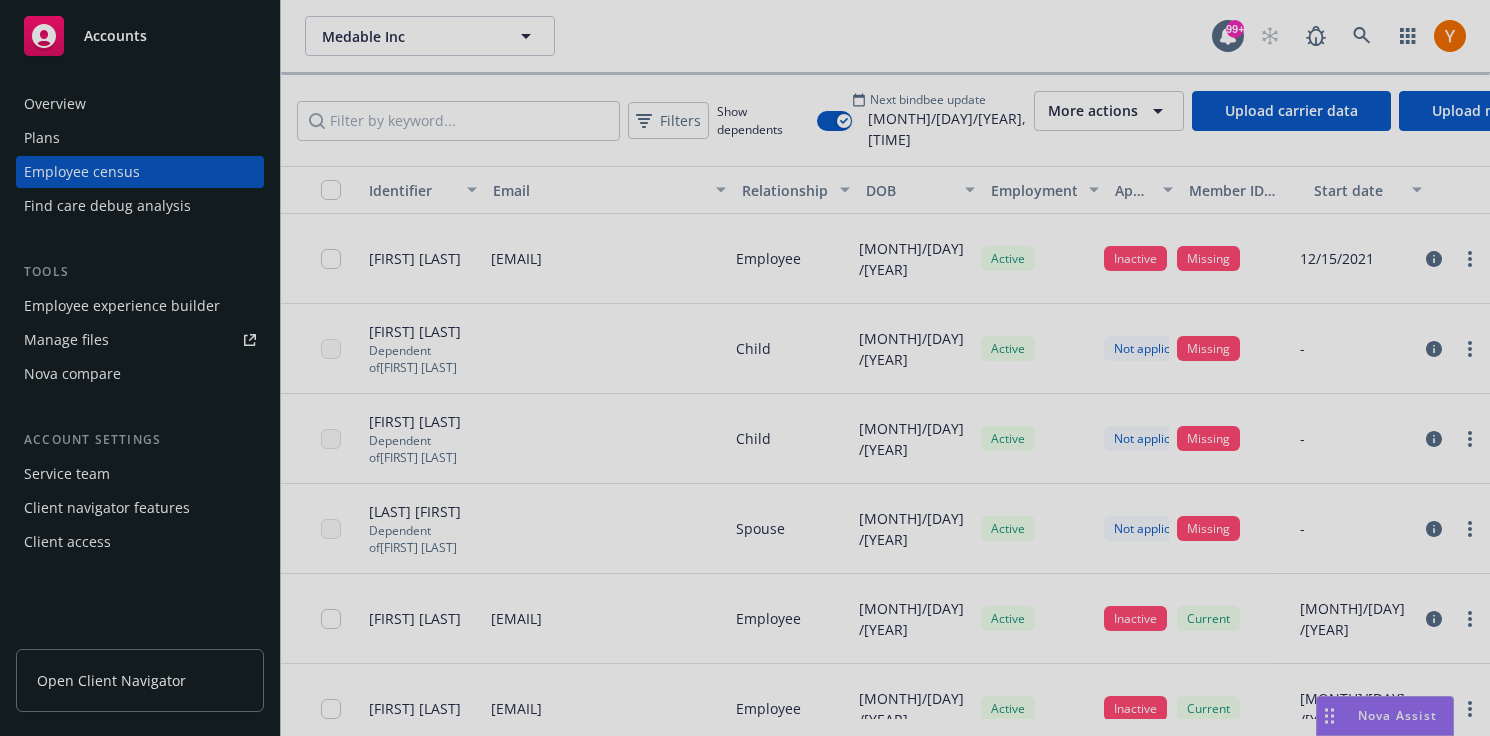 click at bounding box center [745, 368] 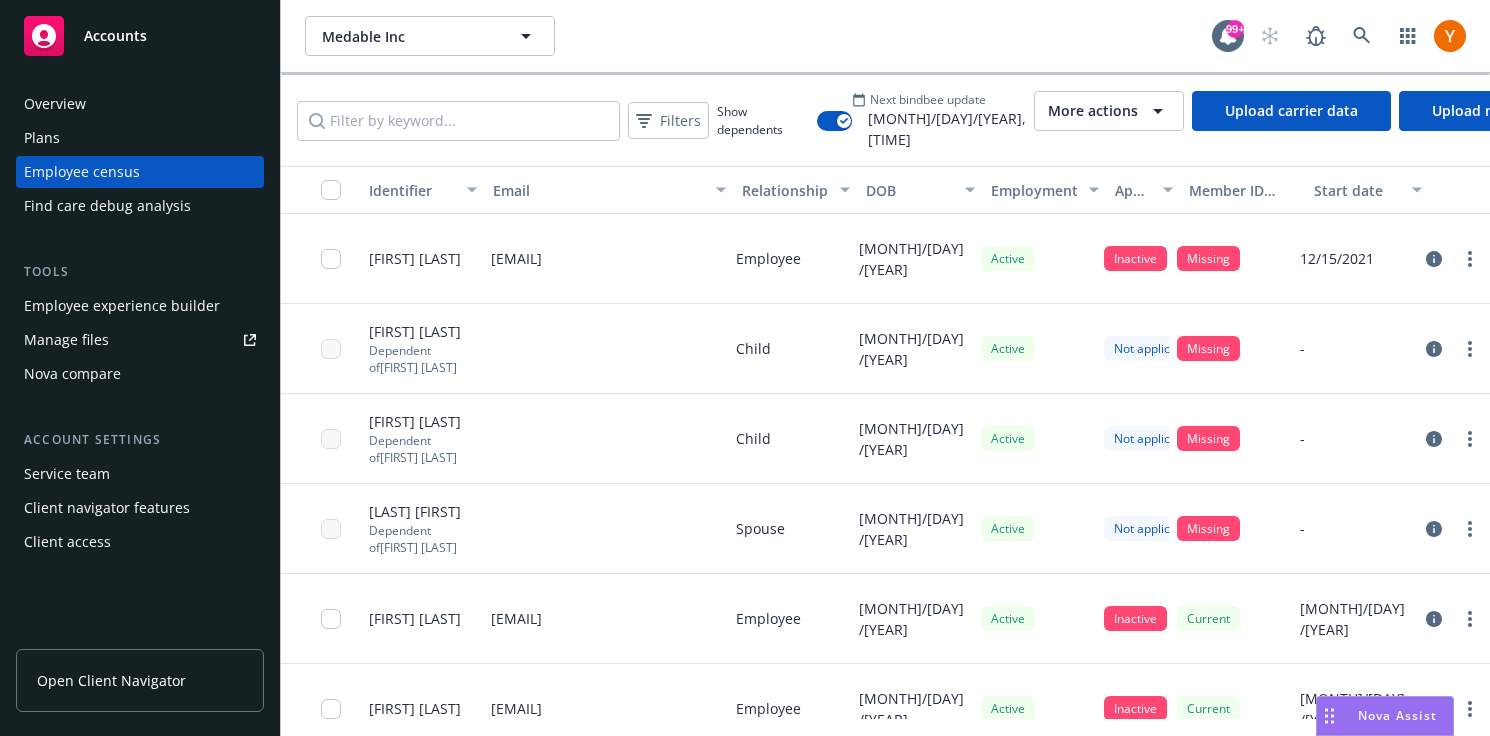 click on "Find care debug analysis" at bounding box center (107, 206) 